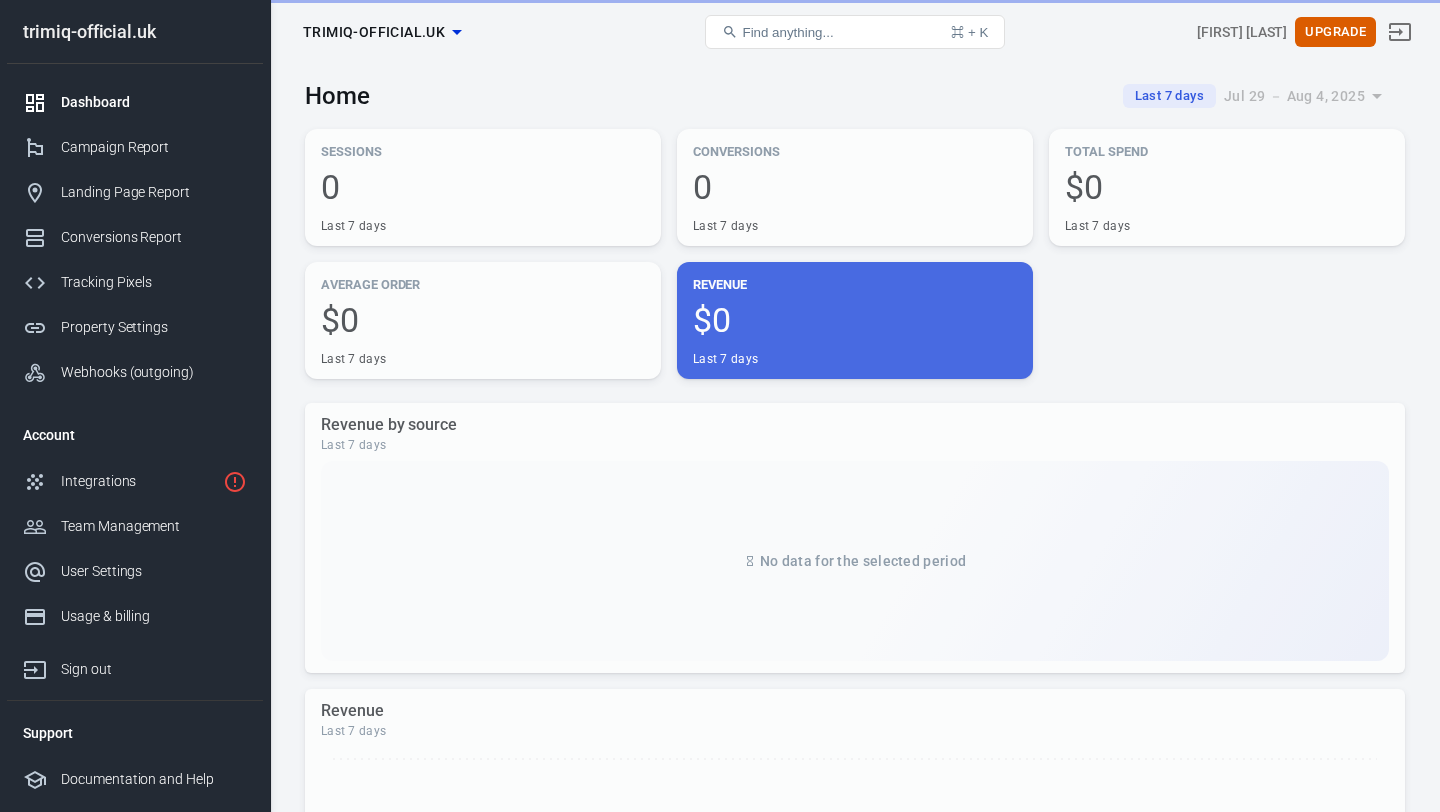 scroll, scrollTop: 0, scrollLeft: 0, axis: both 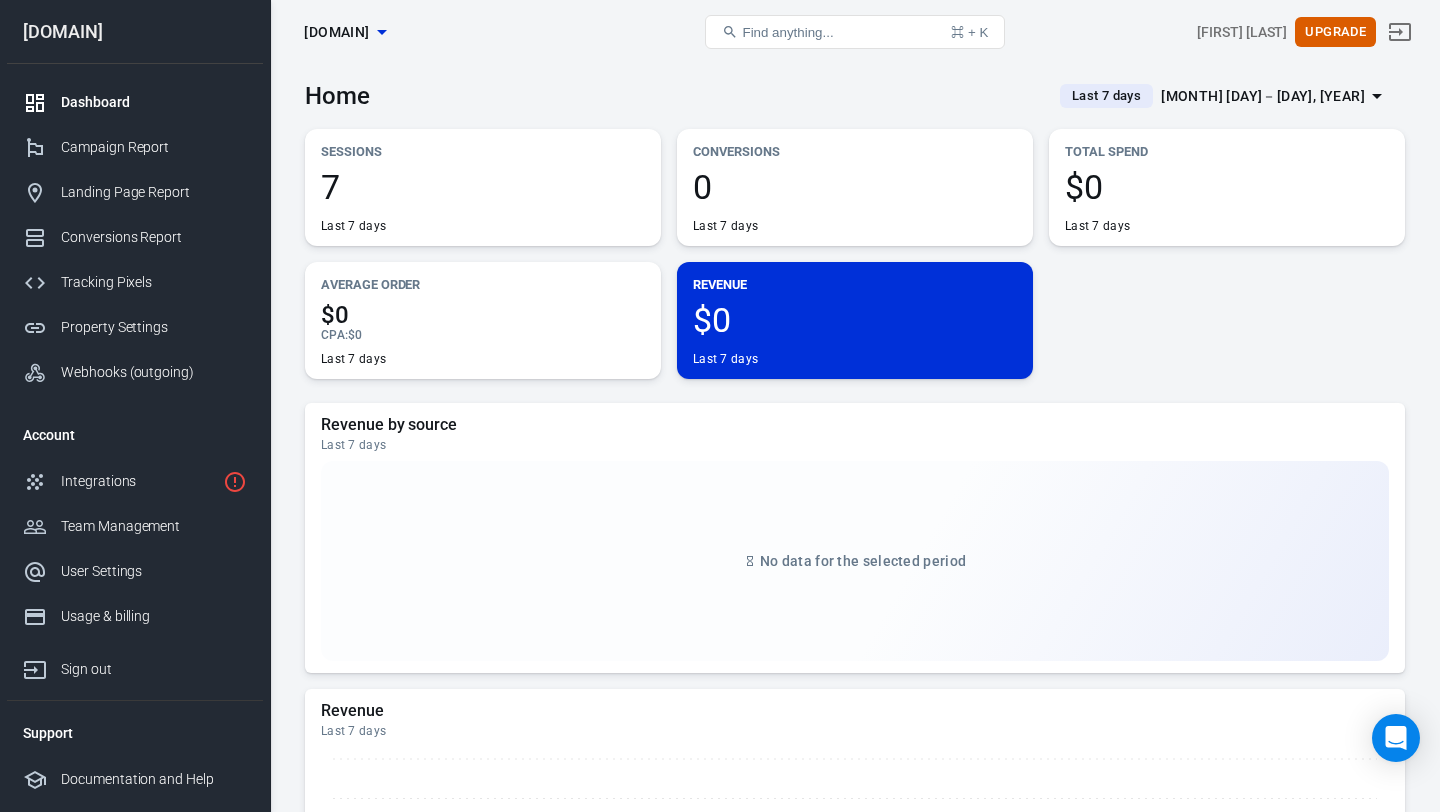 click on "[MONTH] [DAY]－[DAY], [YEAR]" at bounding box center [1263, 96] 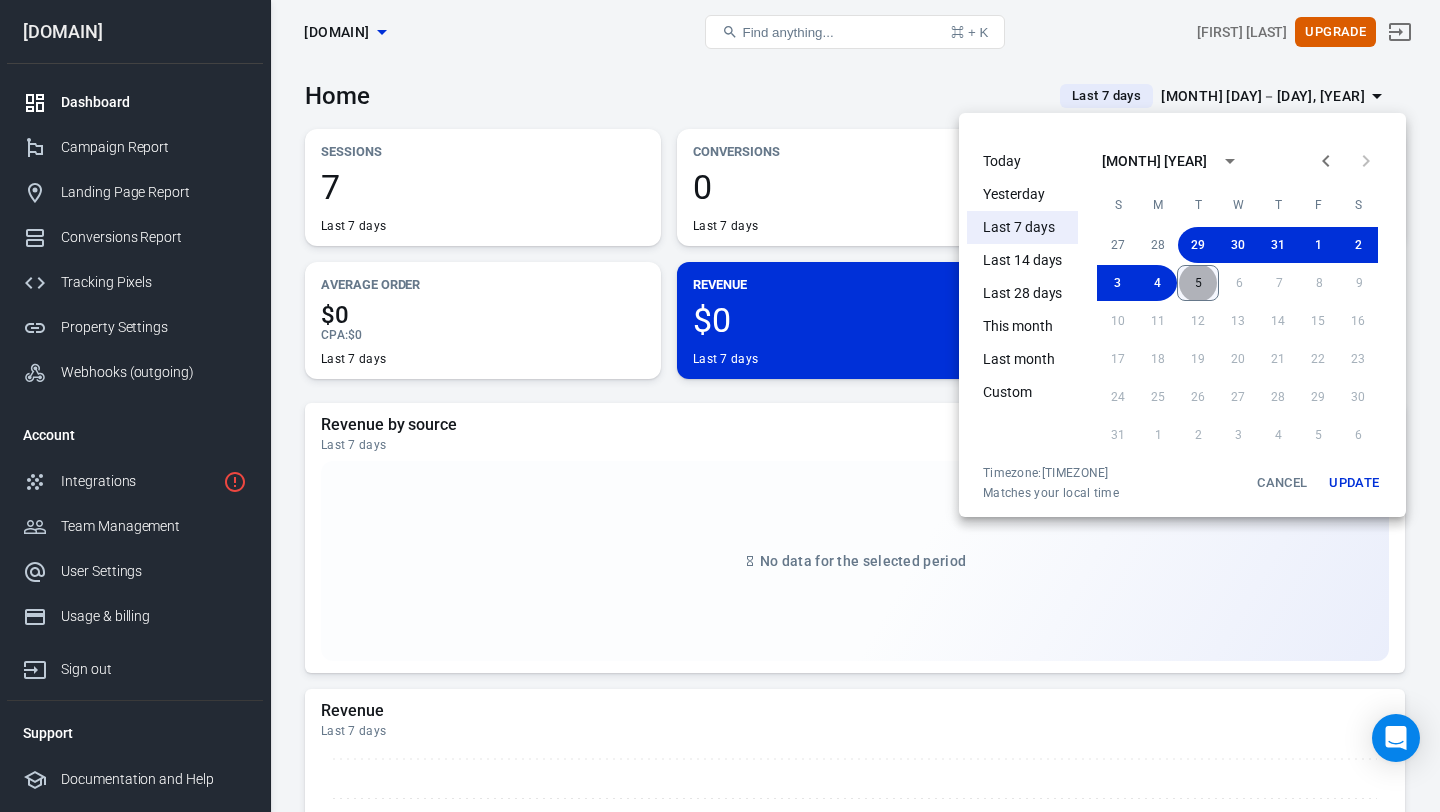 click on "5" at bounding box center (1198, 283) 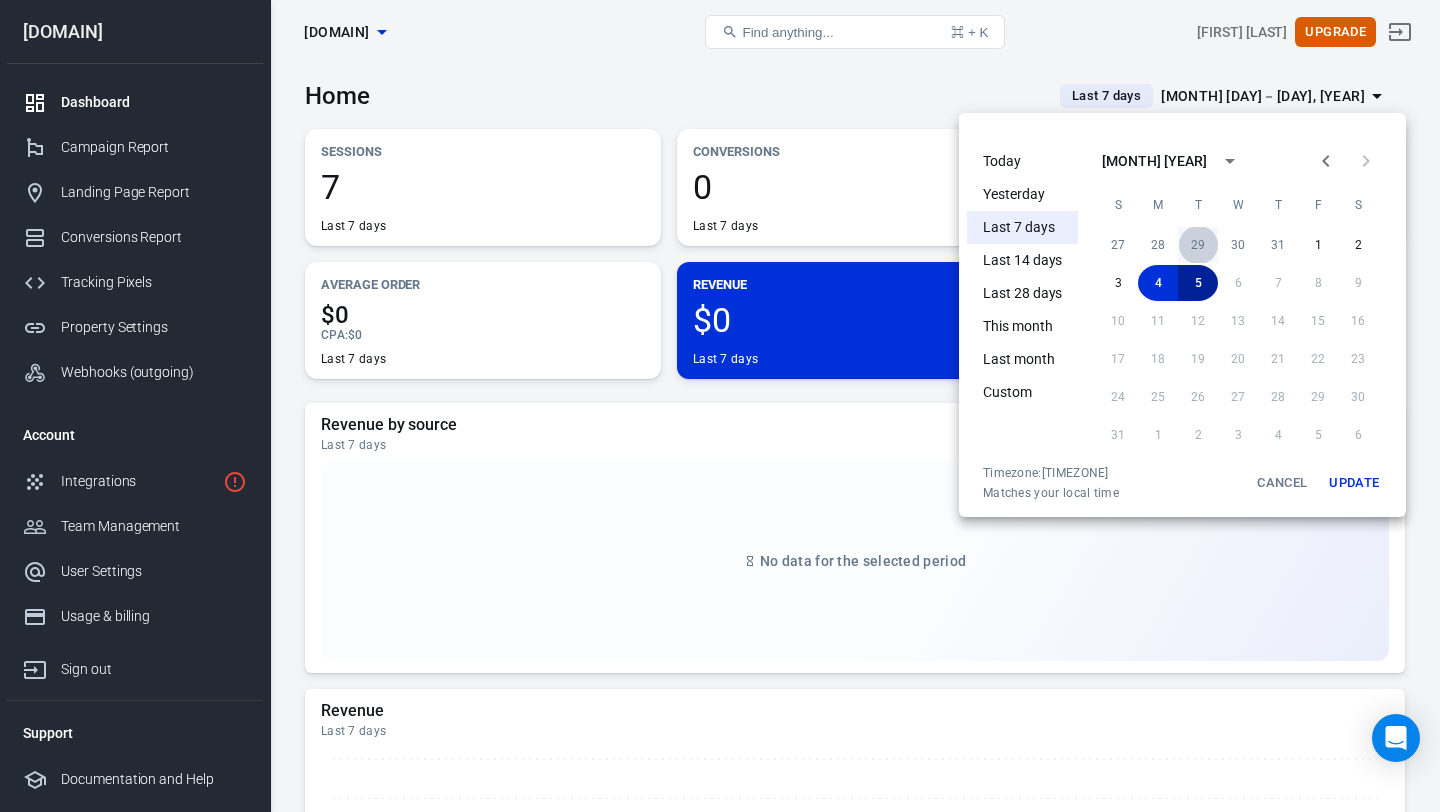 click on "29" at bounding box center (1198, 245) 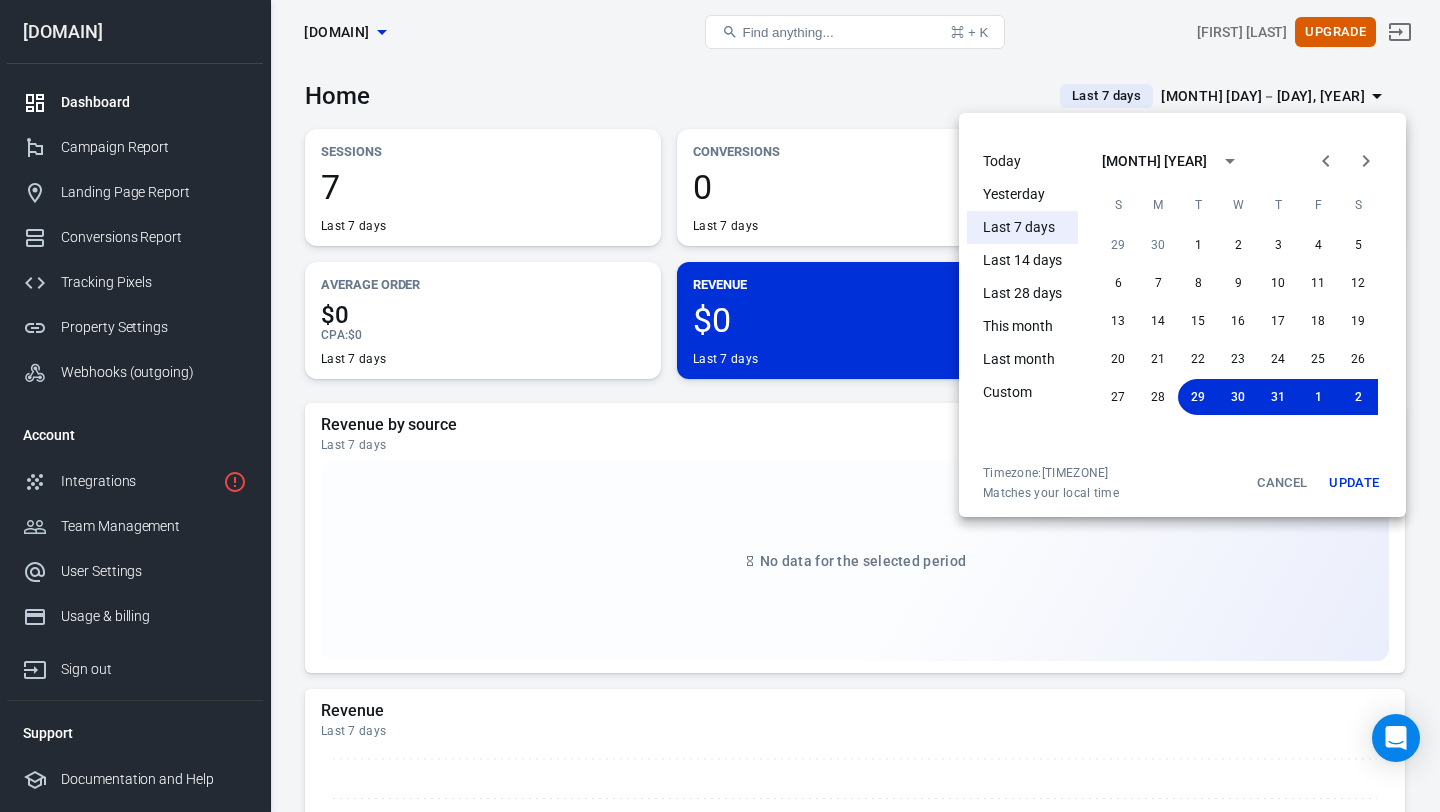 click on "Update" at bounding box center (1354, 483) 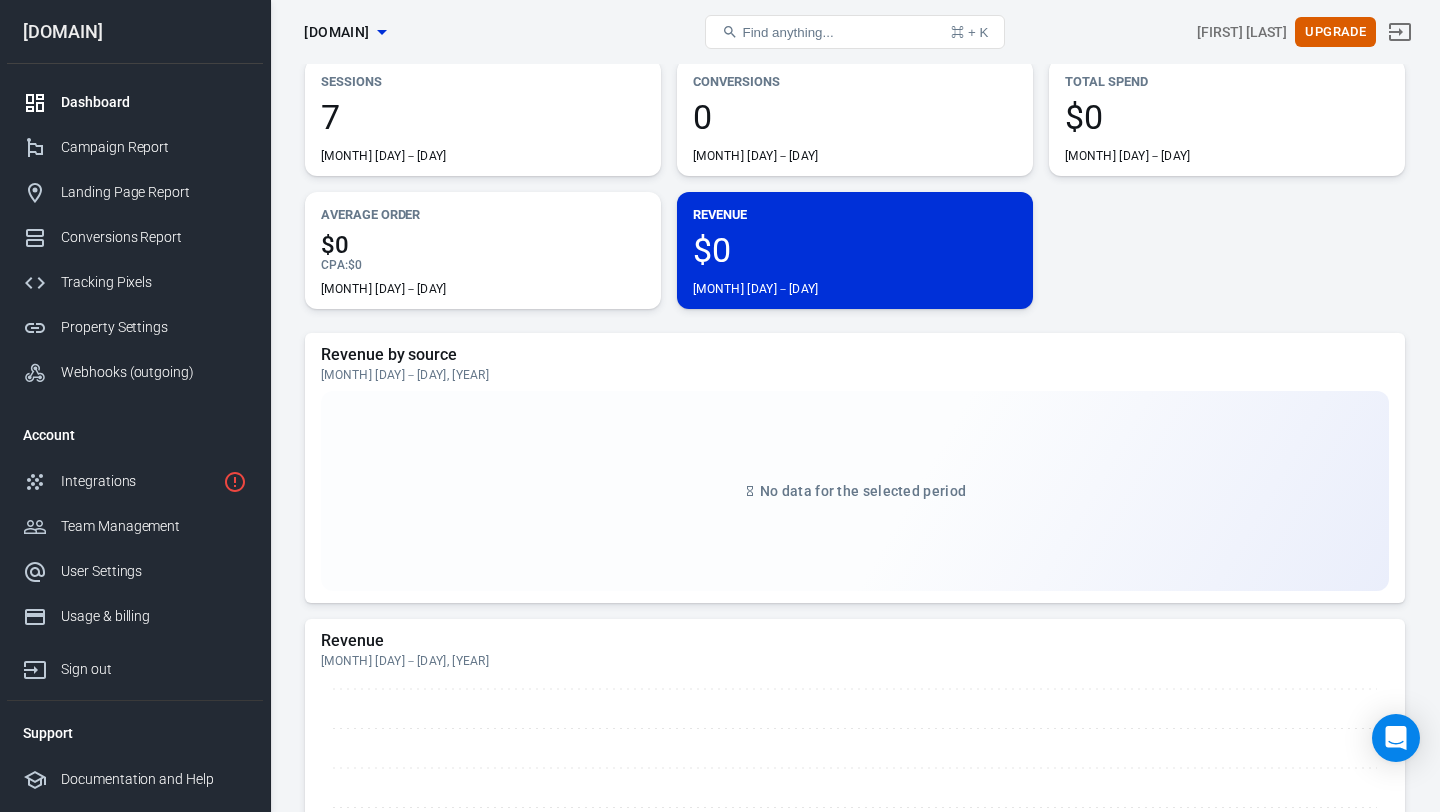 scroll, scrollTop: 0, scrollLeft: 0, axis: both 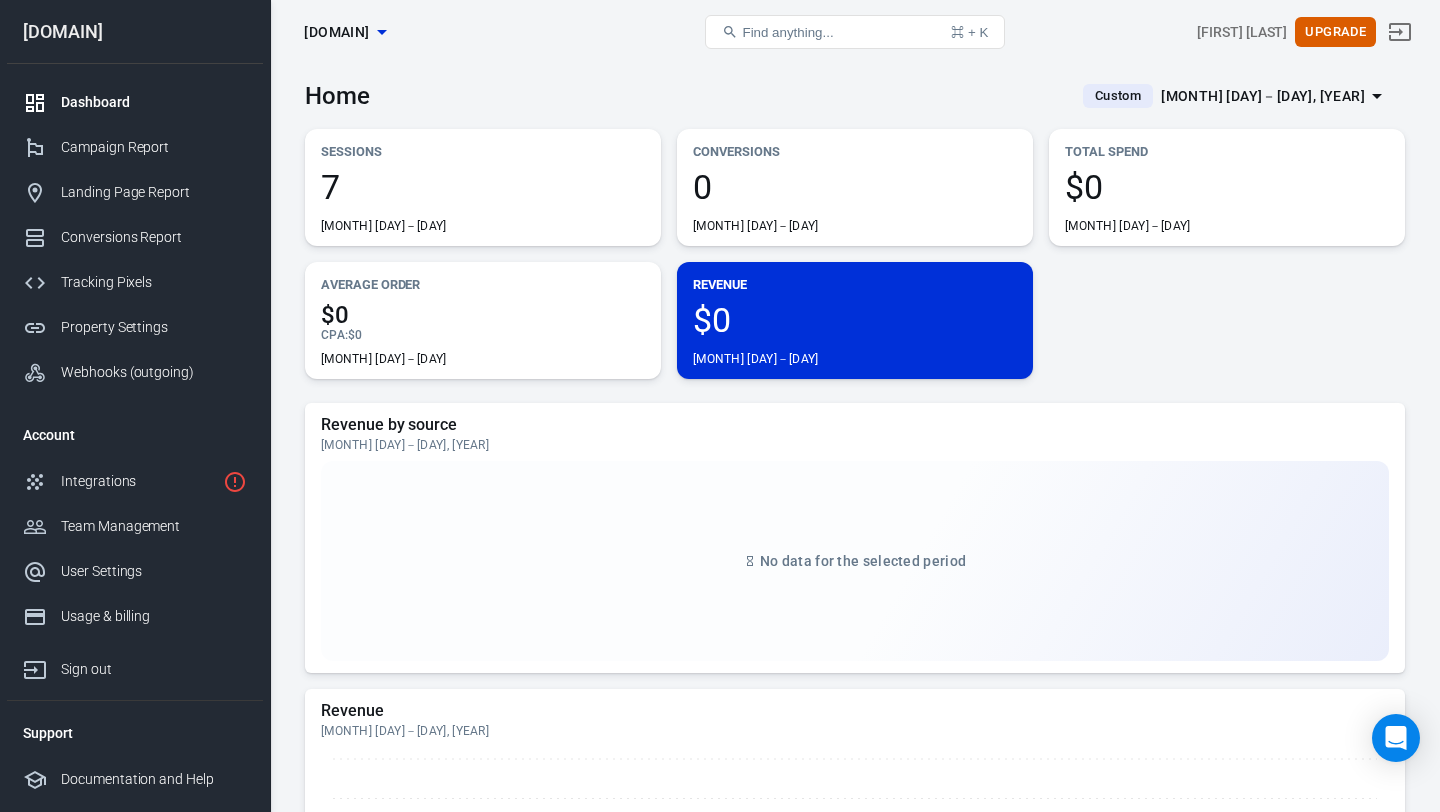 click on "[DAY] [MONTH] [DAY]－[DAY]" at bounding box center (483, 202) 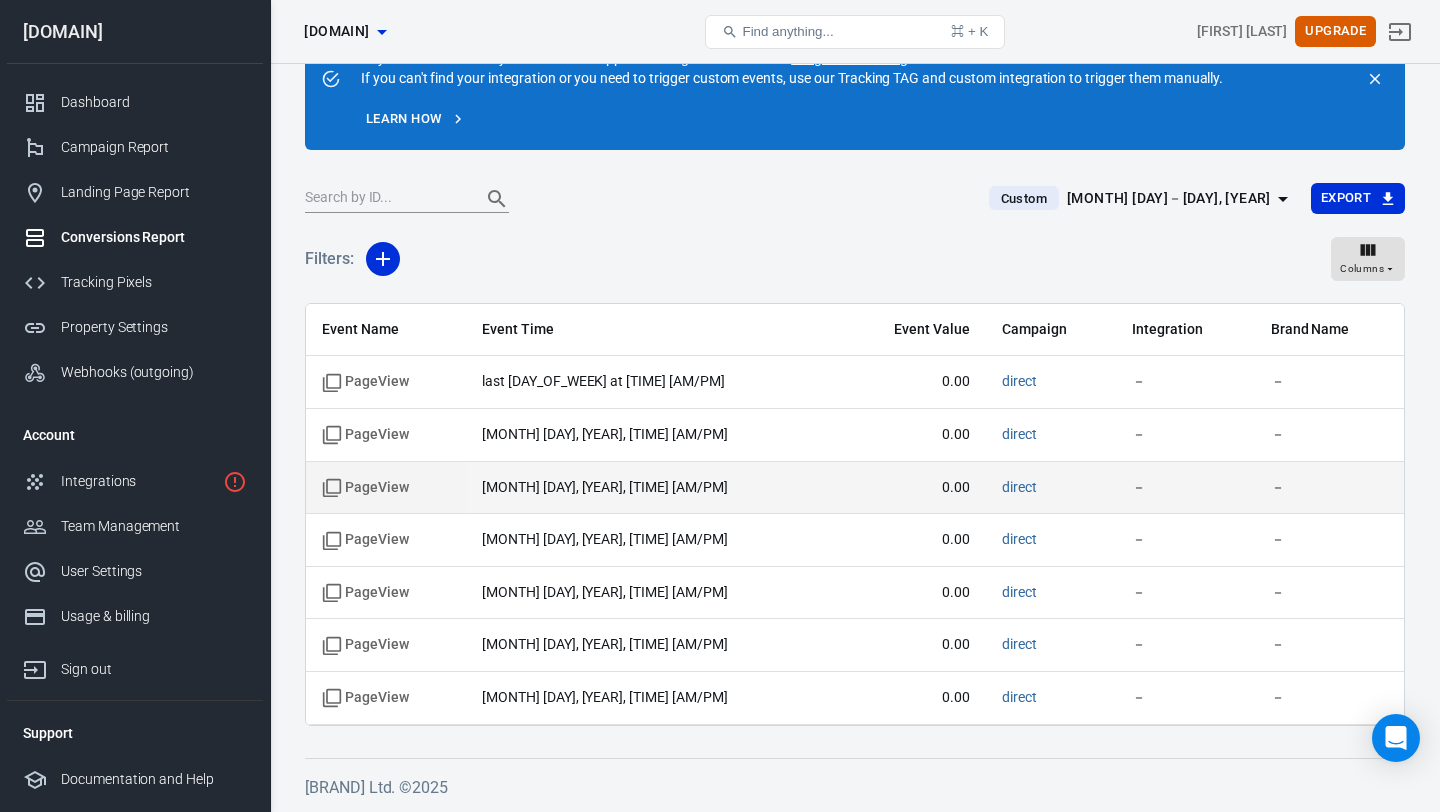scroll, scrollTop: 0, scrollLeft: 0, axis: both 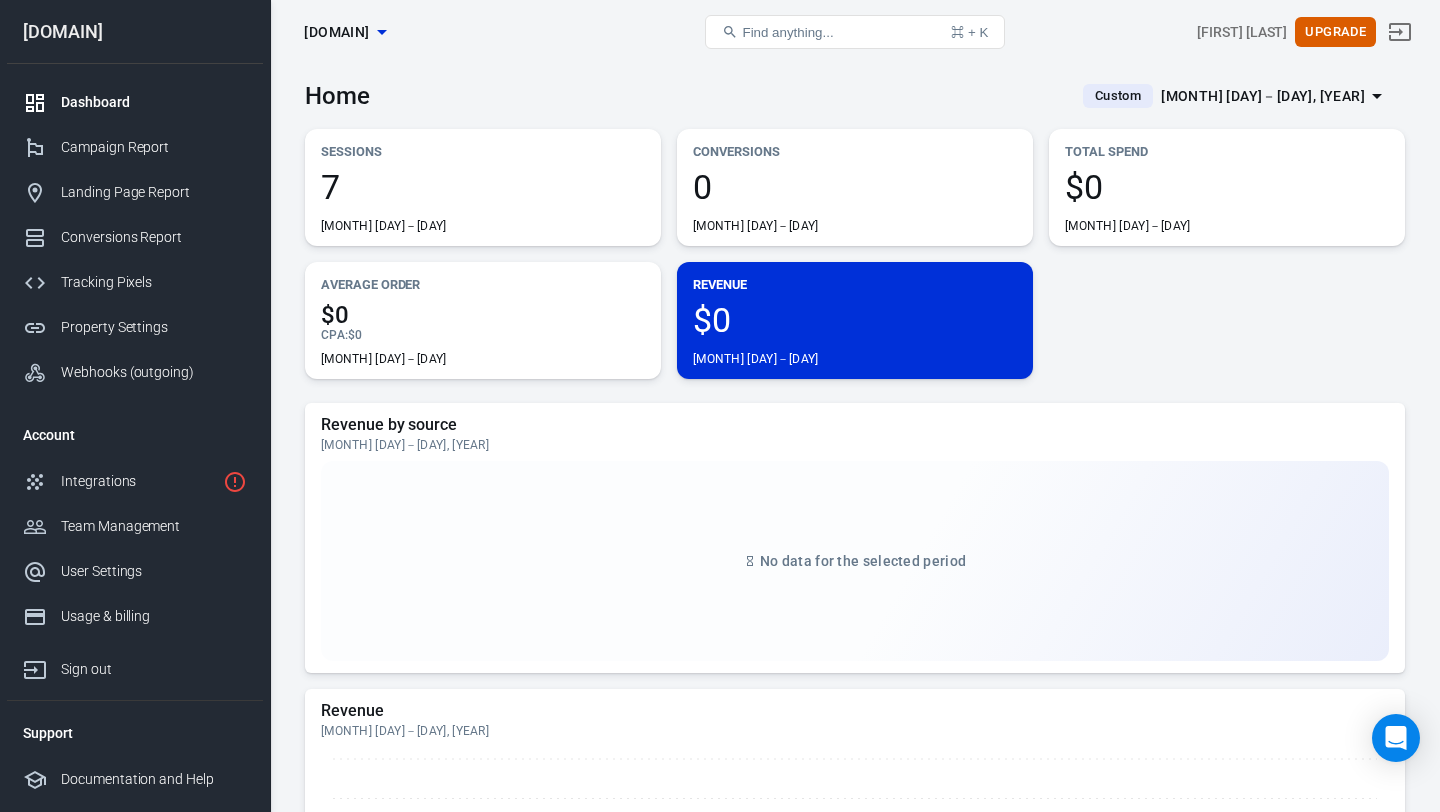 click on "Dashboard" at bounding box center (154, 102) 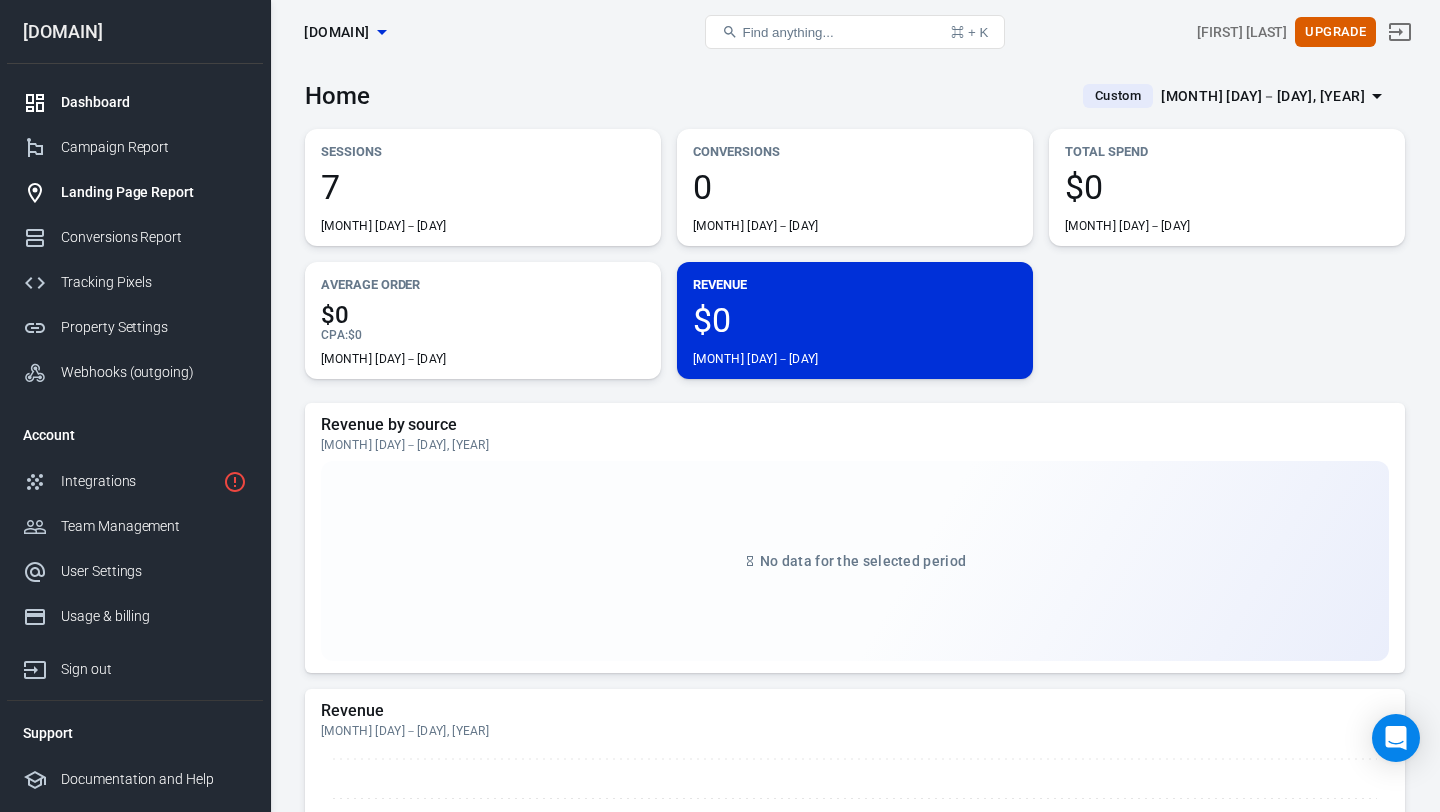click on "Landing Page Report" at bounding box center (154, 192) 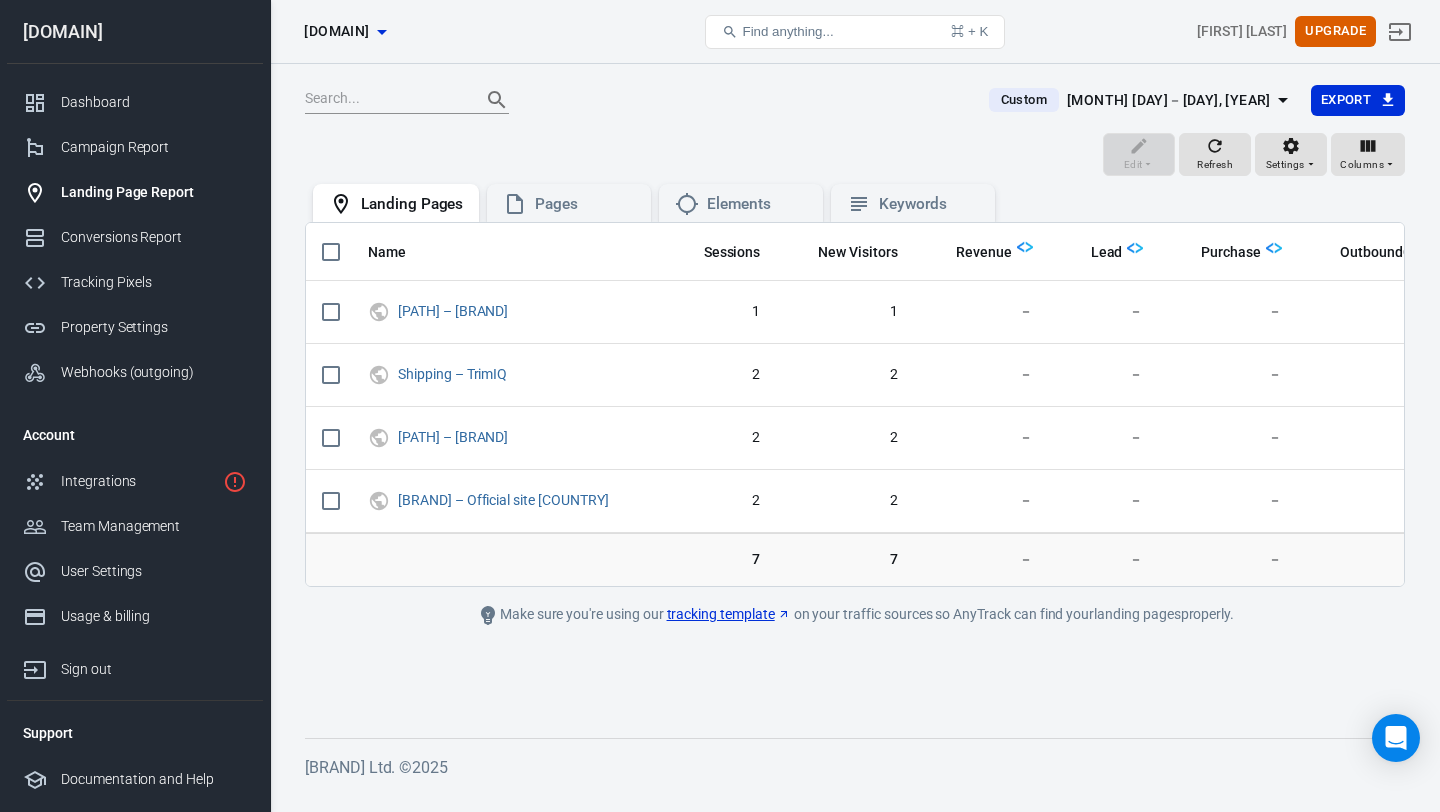 click on "Custom [MONTH] [DAY]－[DAY], [YEAR]   Export Edit Refresh Settings Columns Landing Pages Pages Elements Keywords Name Sessions New Visitors Revenue   Lead Purchase OutboundClick [PATH] – [BRAND]   1 1 － － － － [PATH] – [BRAND]   2 2 － － － － [PATH] – [BRAND]   2 2 － － － － [BRAND] – Official site [COUNTRY]   2 2 － － － － 7 7 － － － －  Make sure you're using our   tracking template   on your traffic sources so [BRAND] can find your  landing pages  properly." at bounding box center [855, 395] 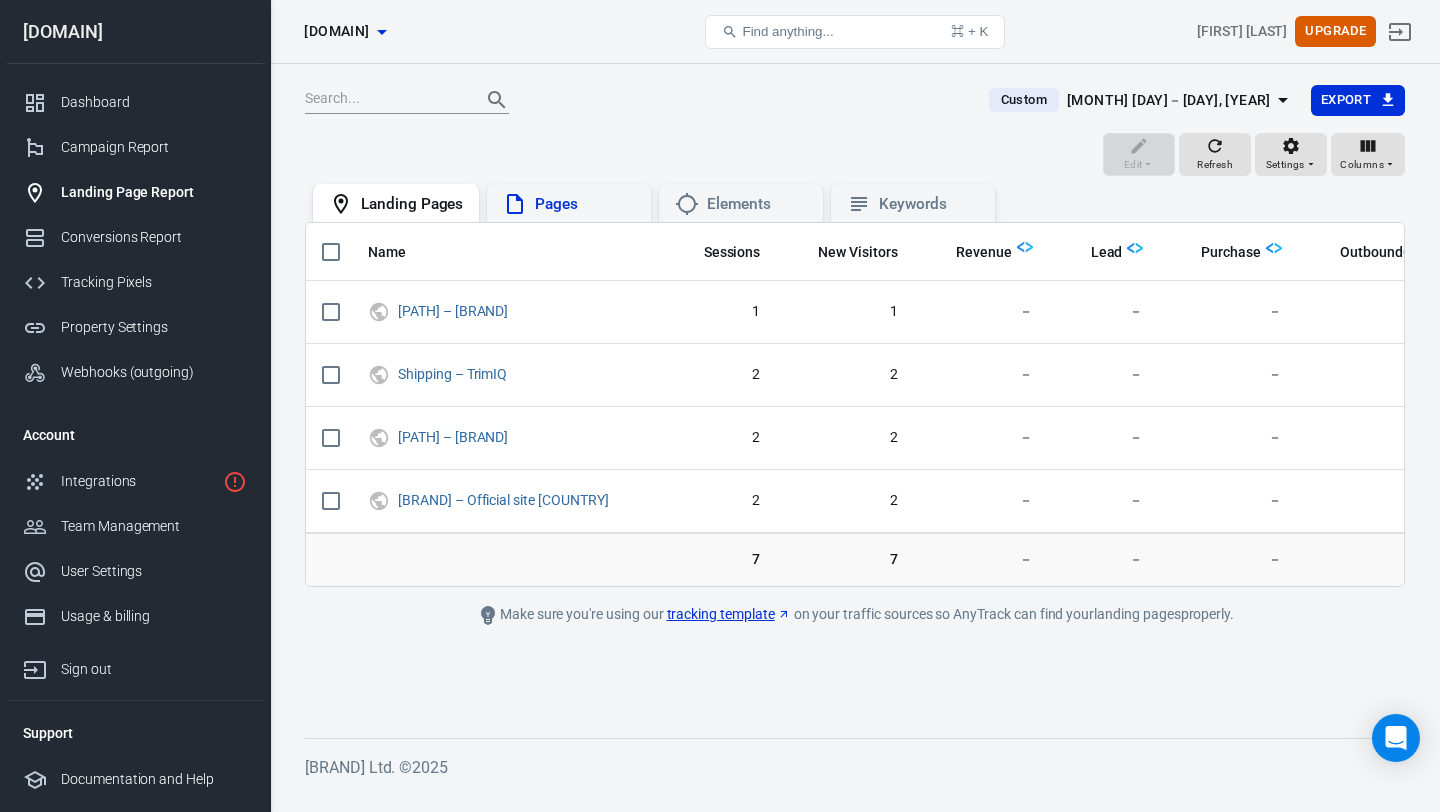 click on "Pages" at bounding box center [569, 204] 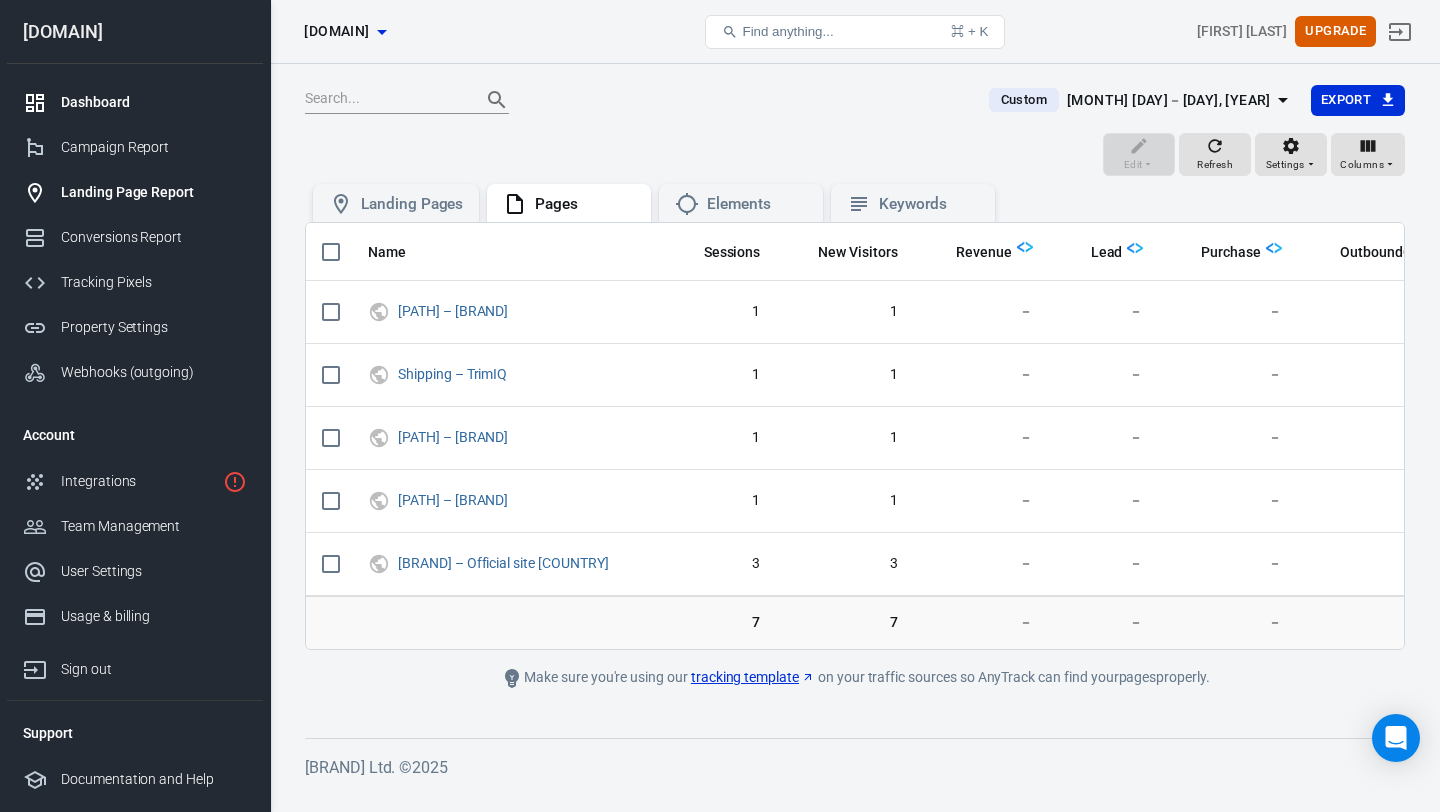 click on "Dashboard" at bounding box center [154, 102] 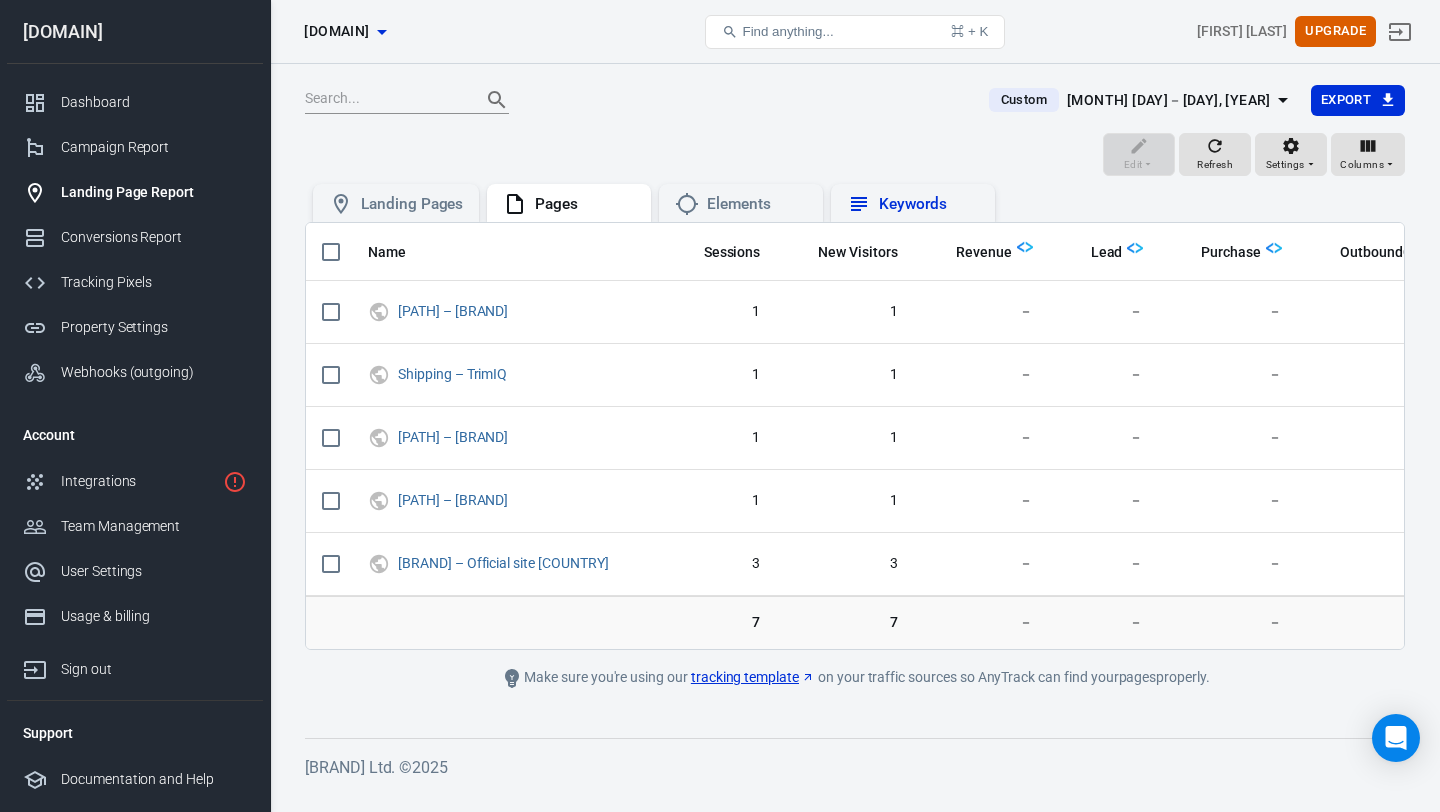 click on "Keywords" at bounding box center [929, 204] 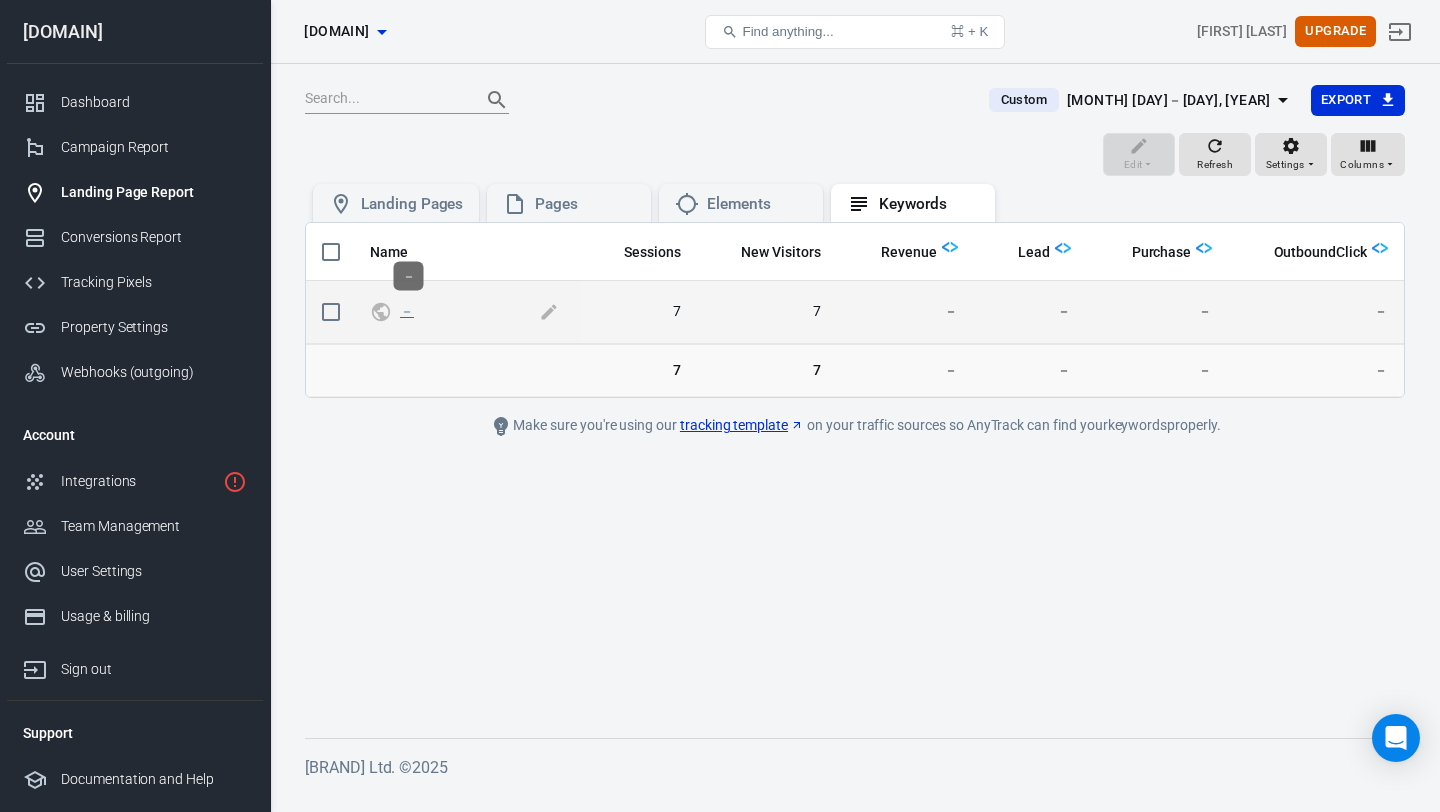 click on "－" at bounding box center [407, 311] 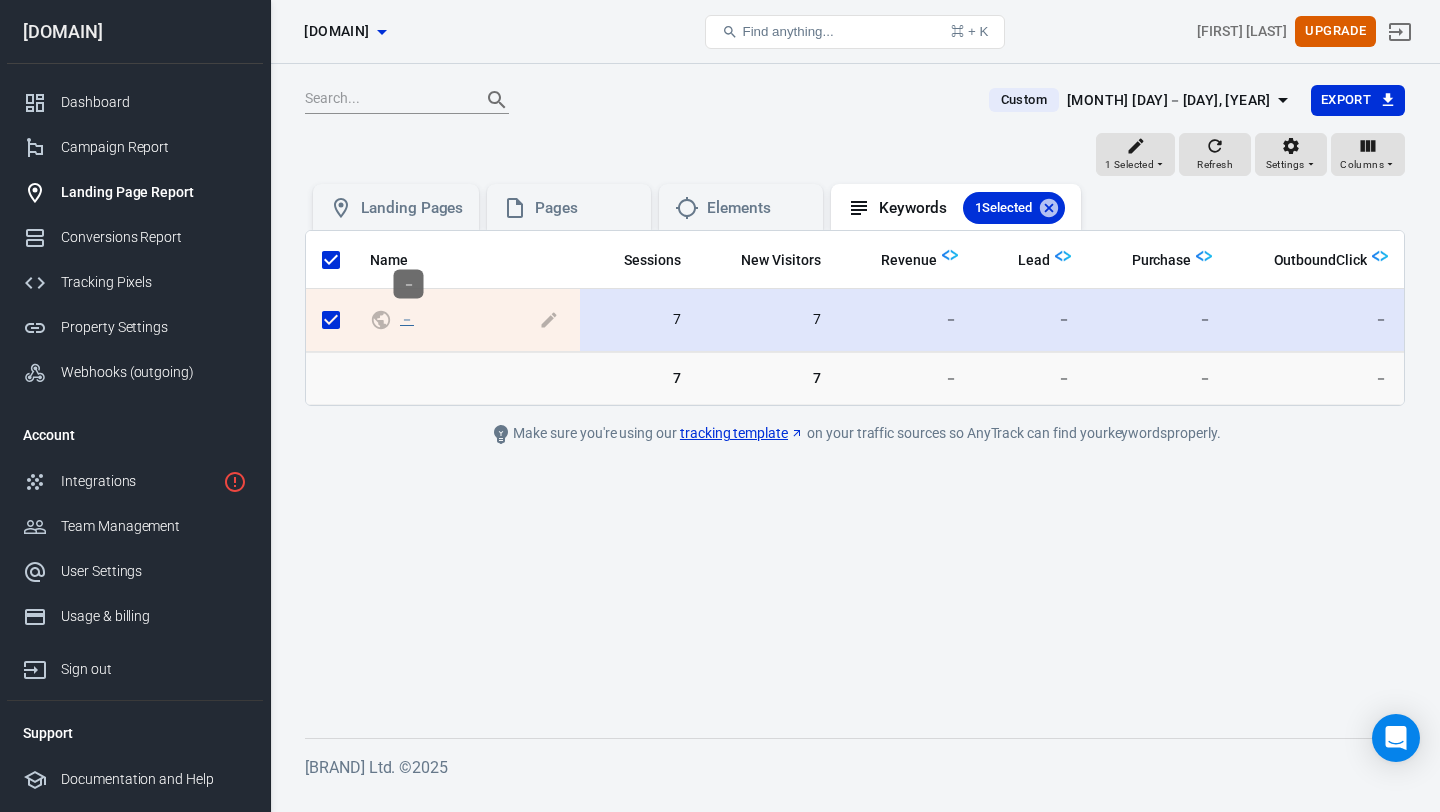click on "－" at bounding box center [407, 319] 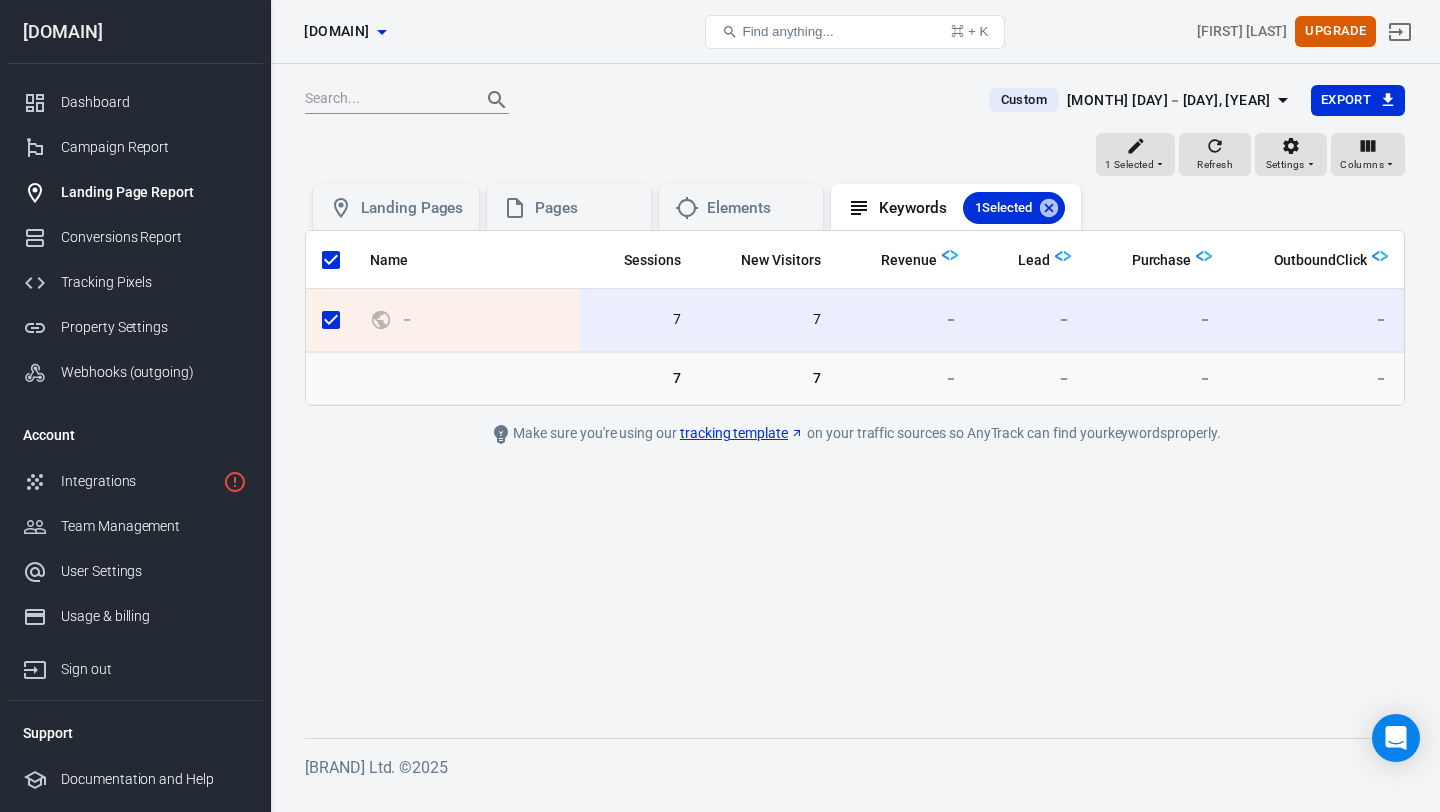 click on "Custom [MONTH] [DAY]－[DAY], [YEAR]   Export 1  Selected Name Sessions New Visitors Revenue   Lead Purchase OutboundClick －   7 7 － － － － 7 7 － － － －  Make sure you're using our   tracking template   on your traffic sources so [BRAND] can find your  keywords  properly." at bounding box center [855, 395] 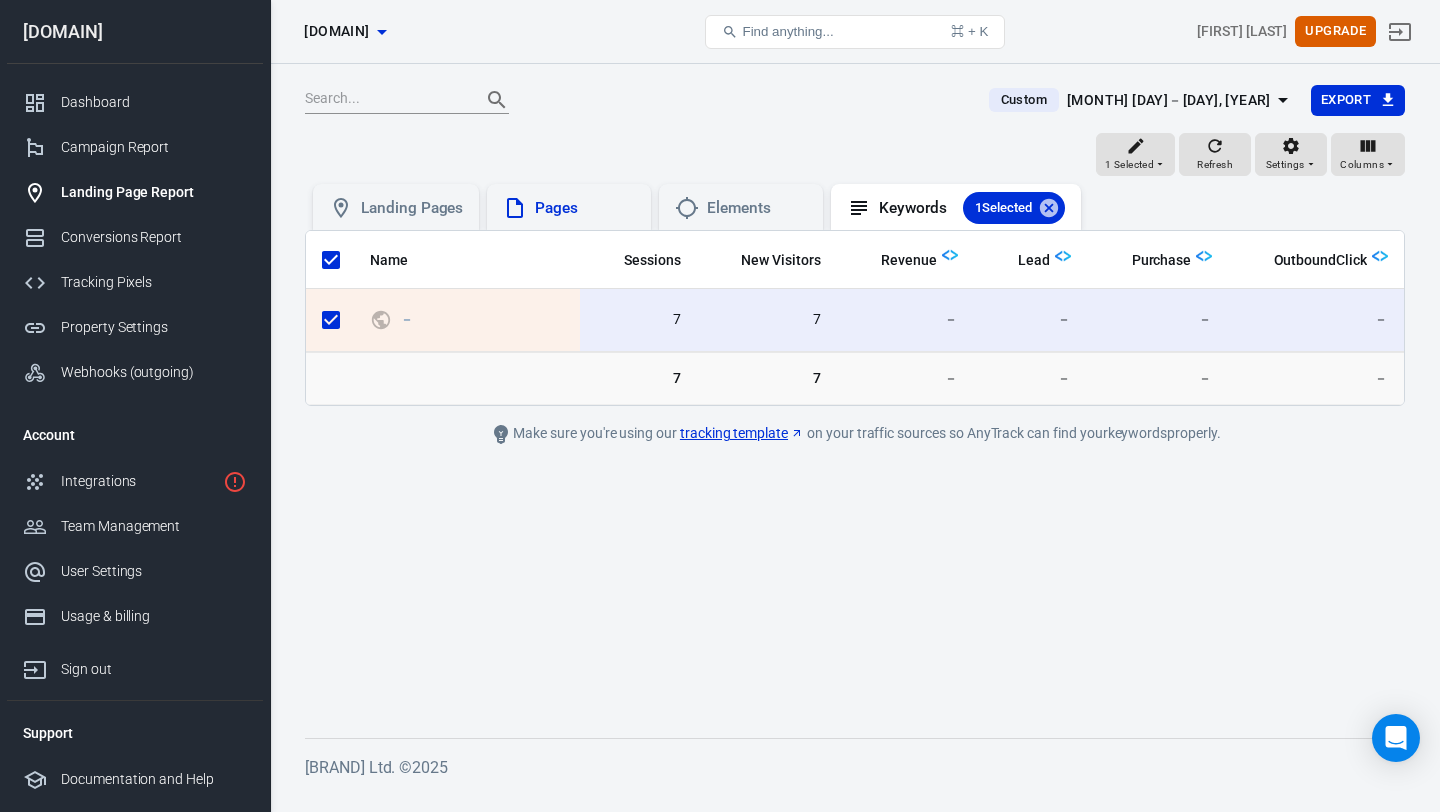 click on "Pages" at bounding box center (569, 208) 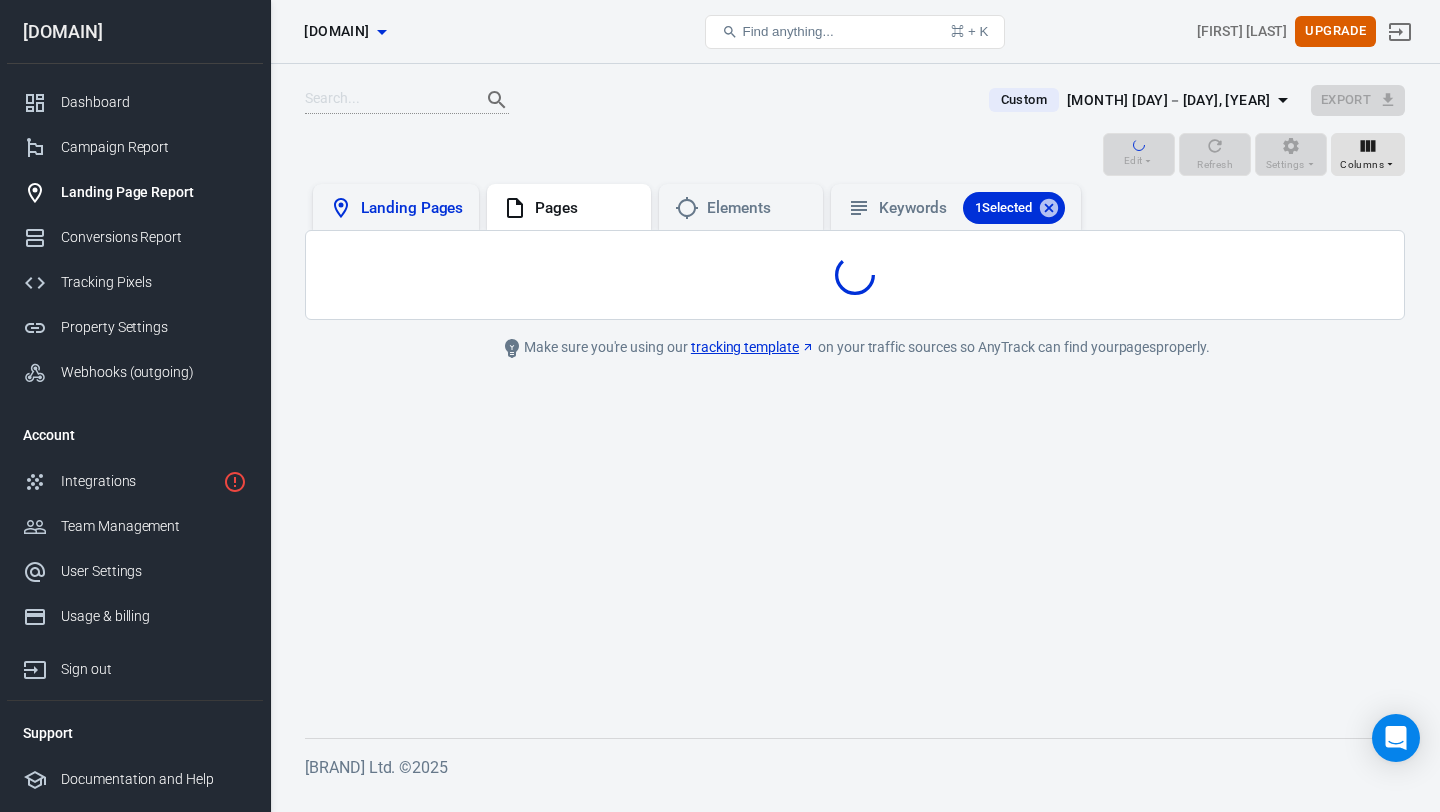 click on "Landing Pages" at bounding box center [396, 208] 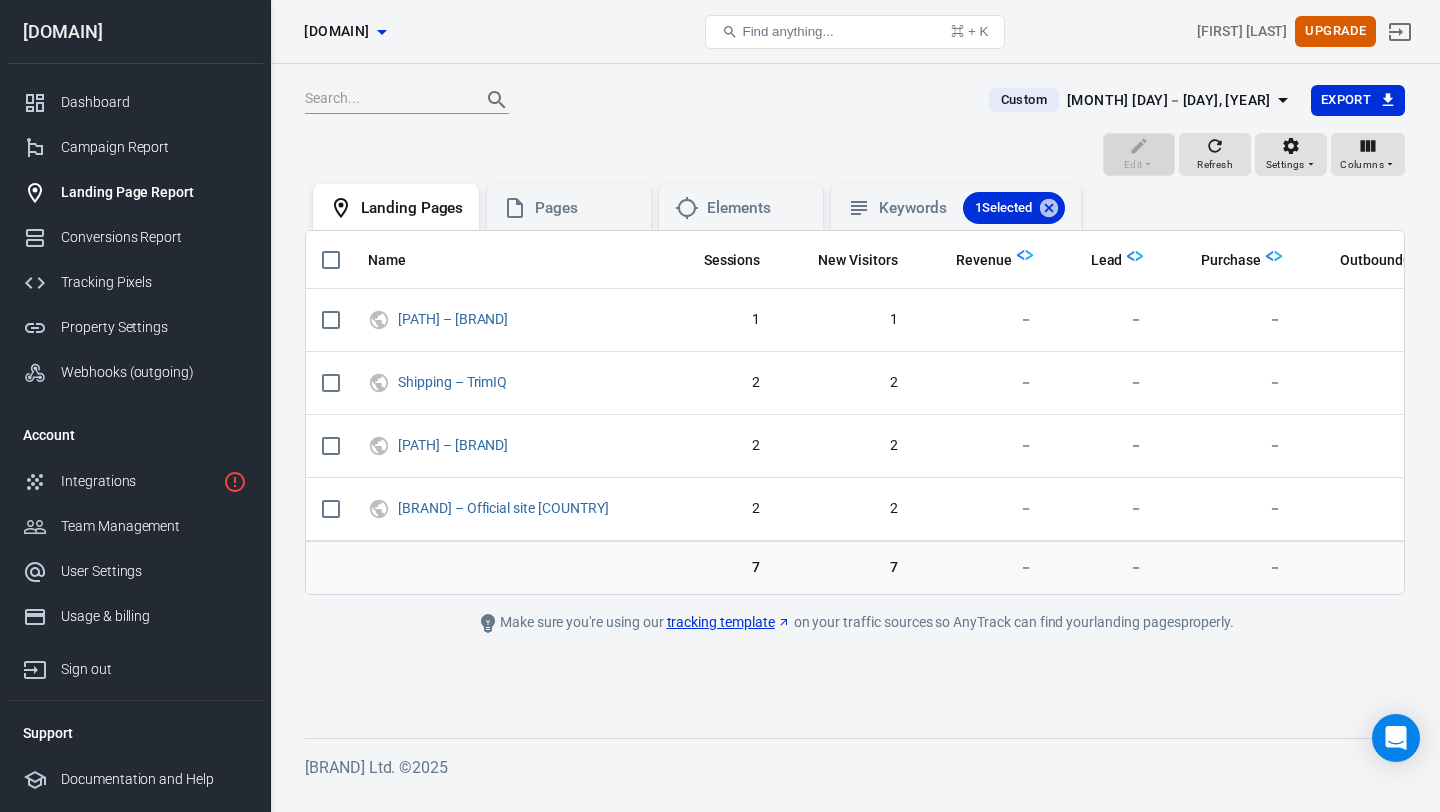 click on "Custom [MONTH] [DAY]－[DAY], [YEAR]   Export" at bounding box center [855, 108] 